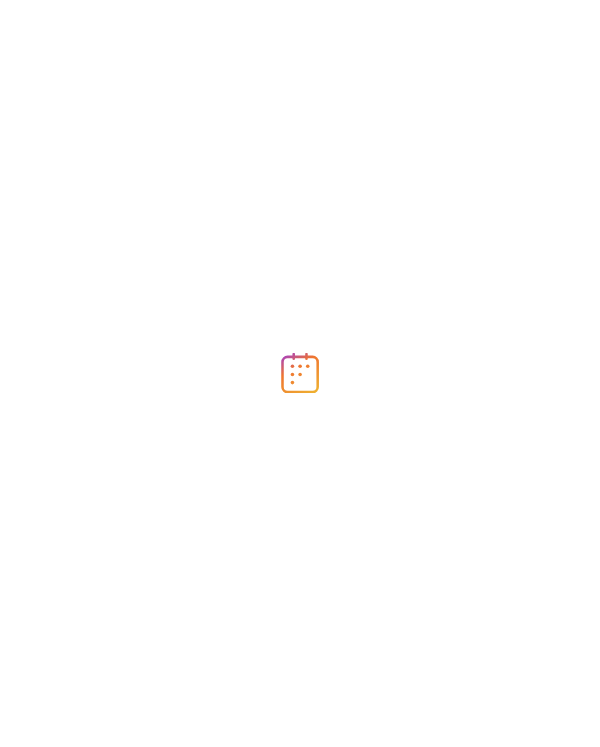 scroll, scrollTop: 0, scrollLeft: 0, axis: both 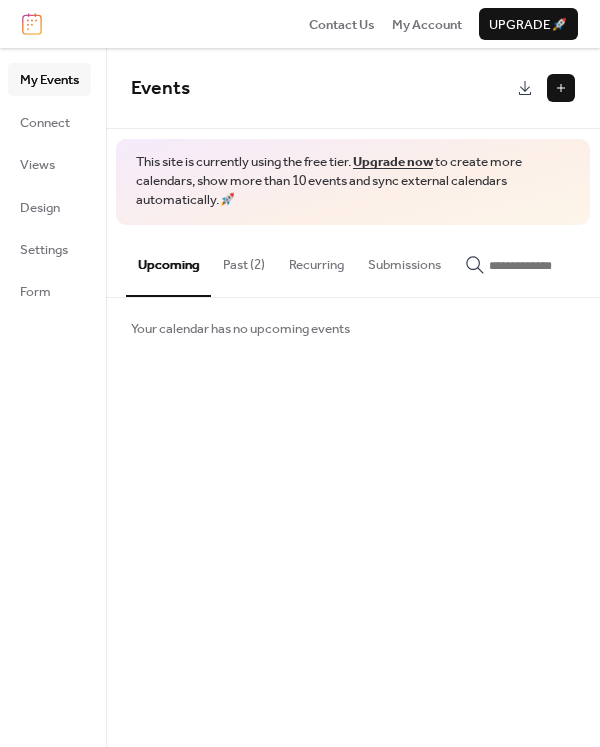 click on "Past (2)" at bounding box center [244, 260] 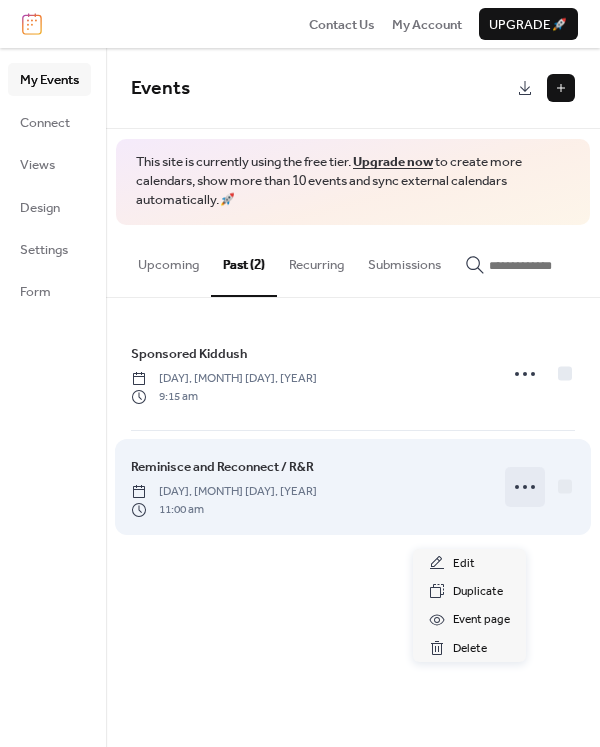 click 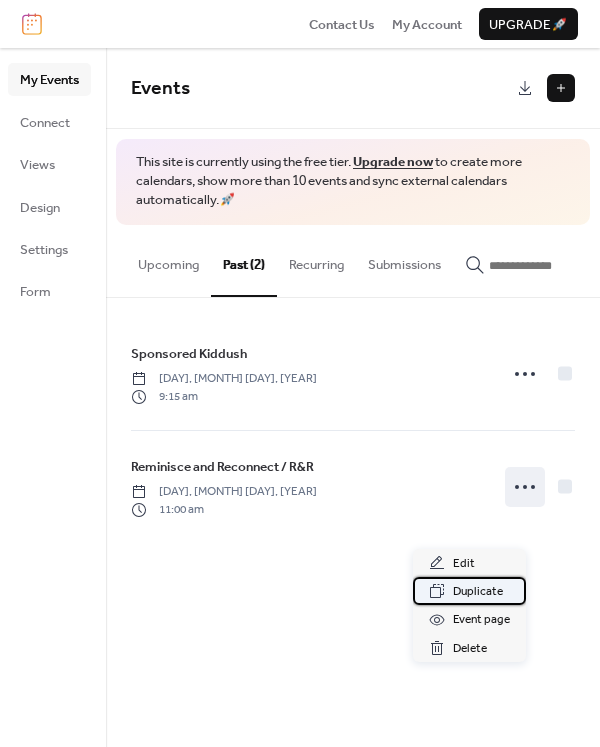 click on "Duplicate" at bounding box center (478, 592) 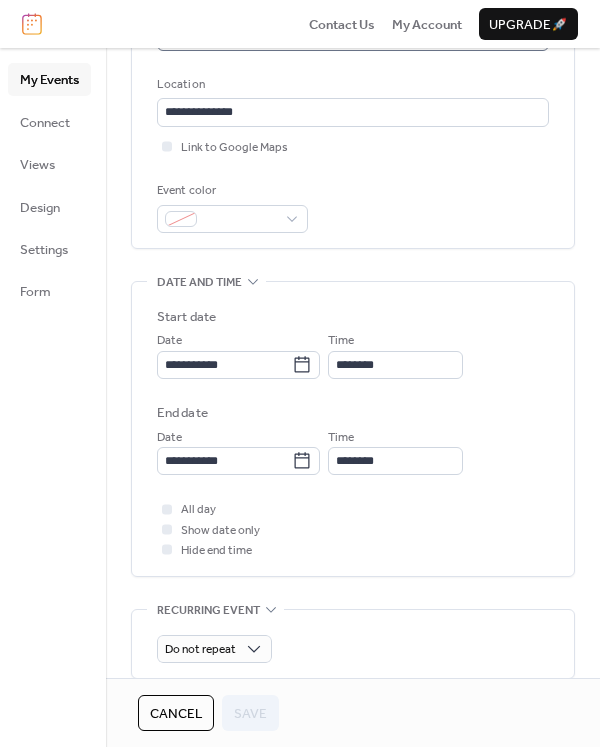 scroll, scrollTop: 500, scrollLeft: 0, axis: vertical 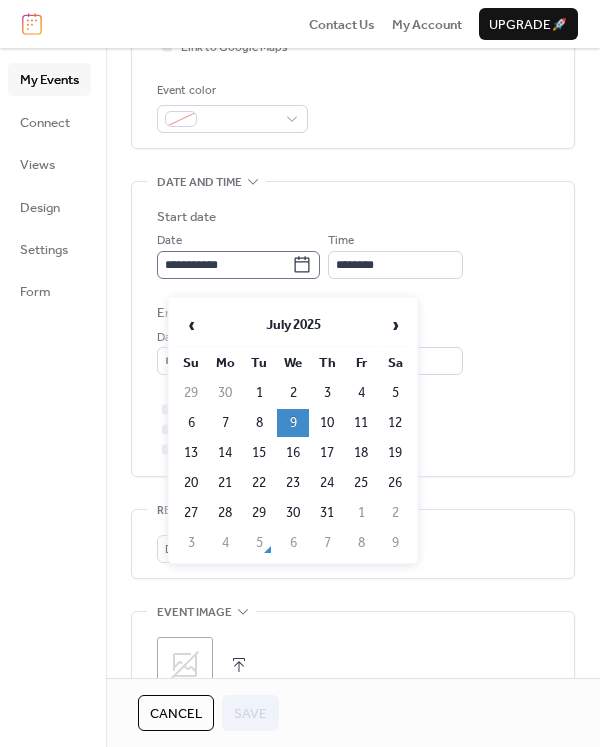 click 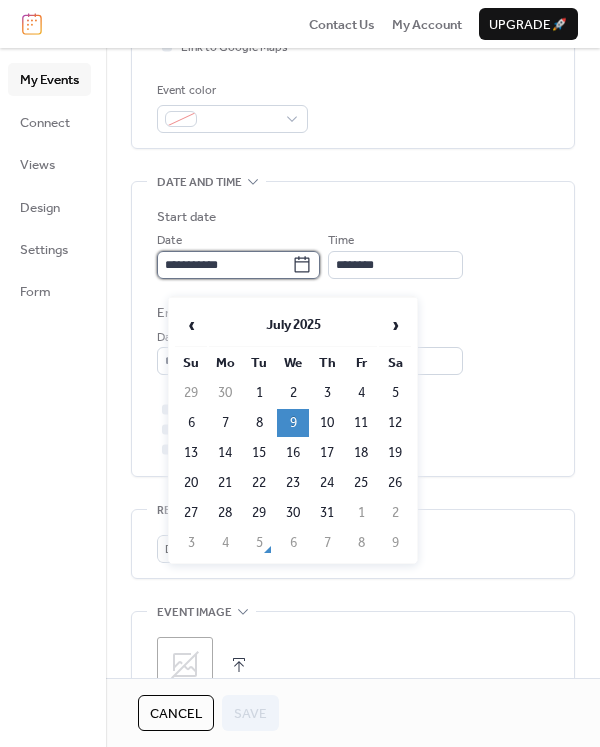 click on "**********" at bounding box center [224, 265] 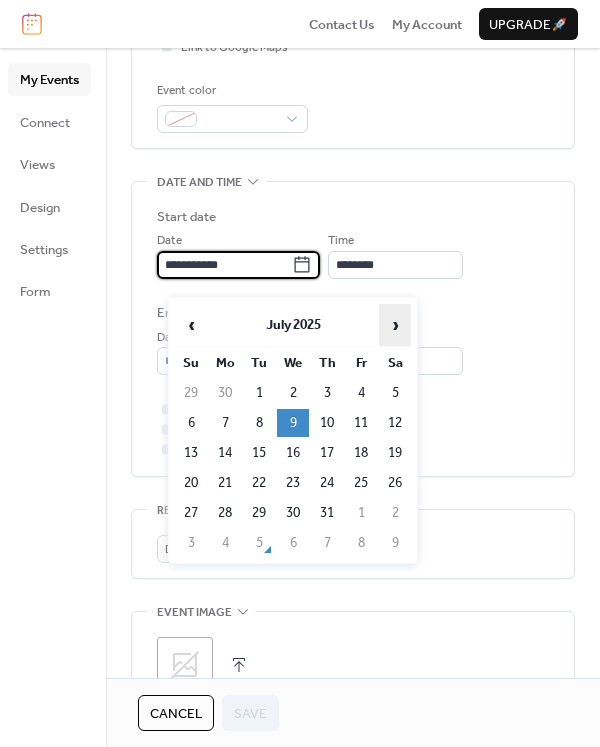 click on "›" at bounding box center (395, 325) 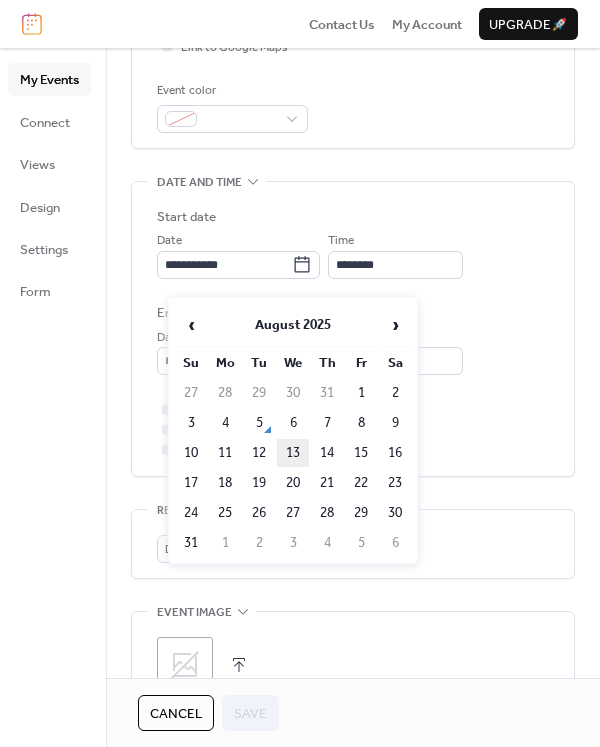 click on "13" at bounding box center [293, 453] 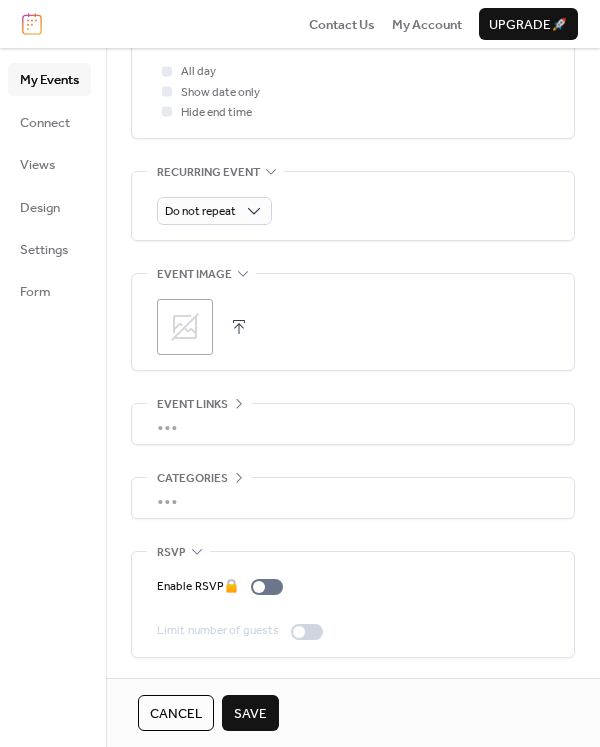 scroll, scrollTop: 904, scrollLeft: 0, axis: vertical 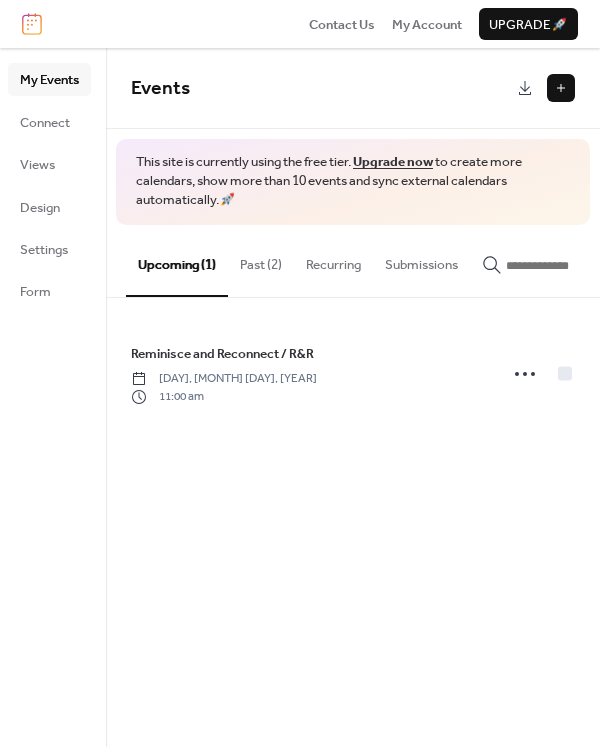 click at bounding box center [561, 88] 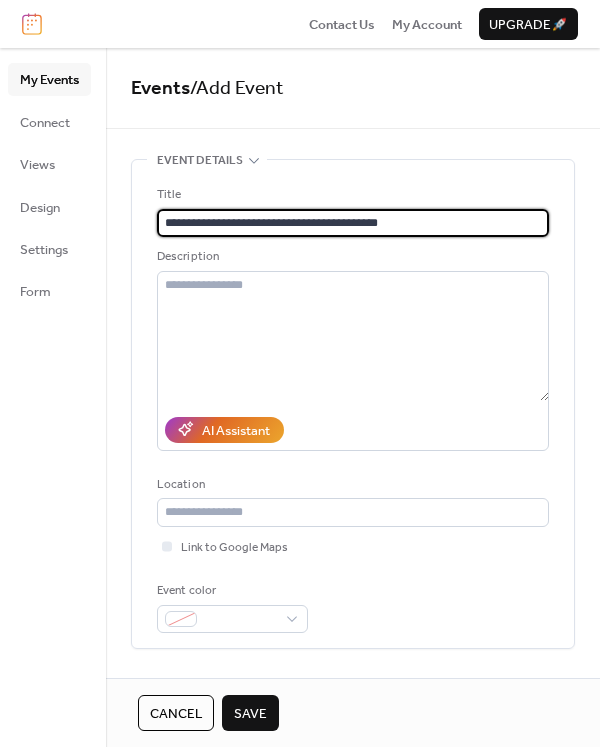 type on "**********" 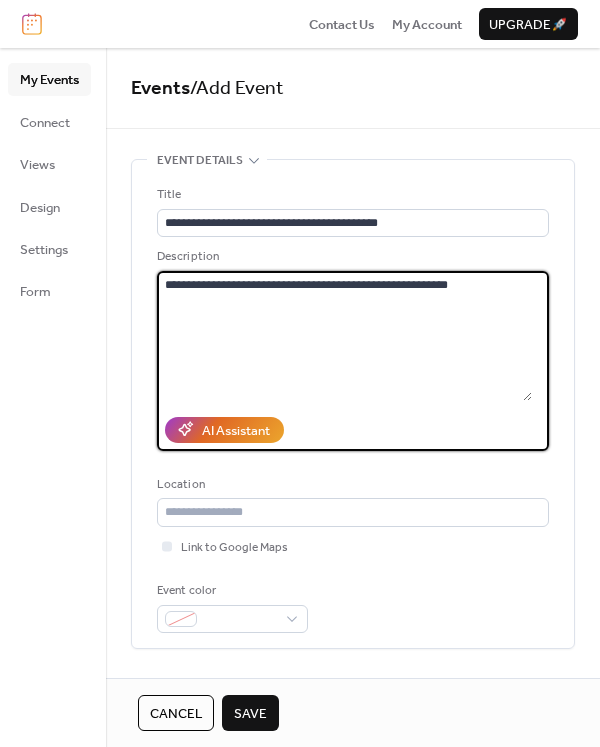 scroll, scrollTop: 200, scrollLeft: 0, axis: vertical 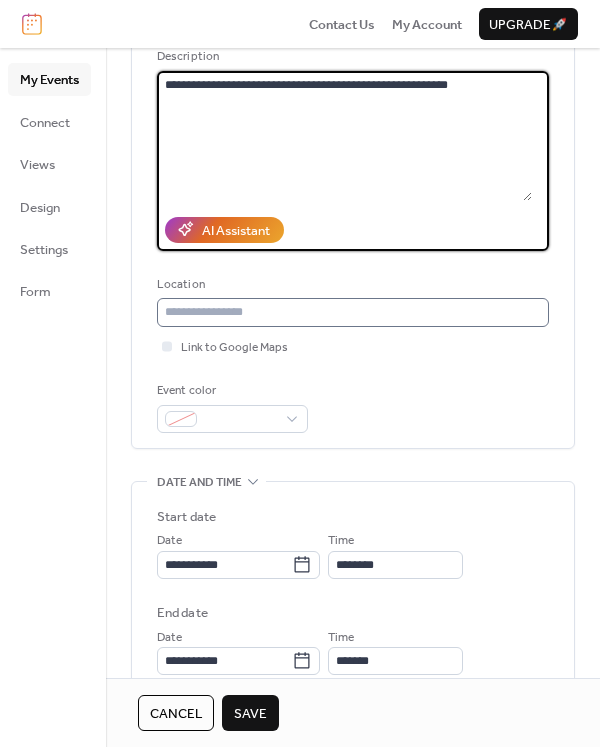 type on "**********" 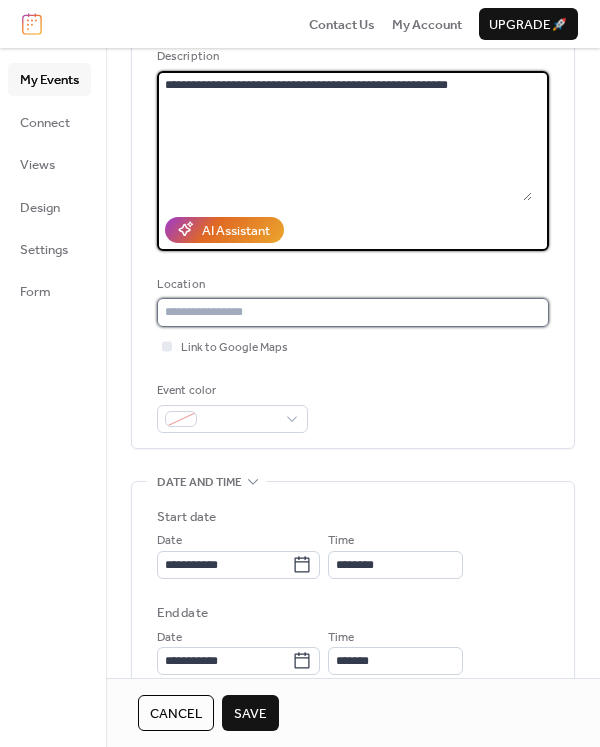 click at bounding box center [353, 312] 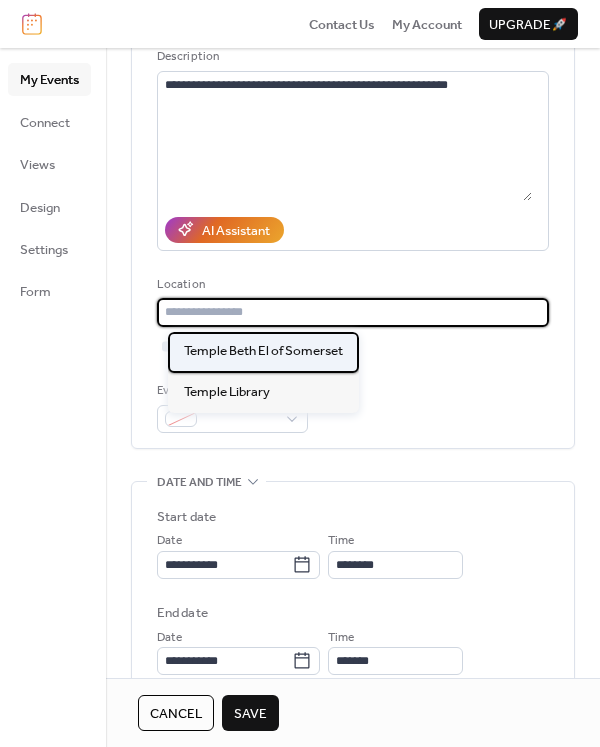 click on "Temple Beth El of Somerset" at bounding box center [263, 351] 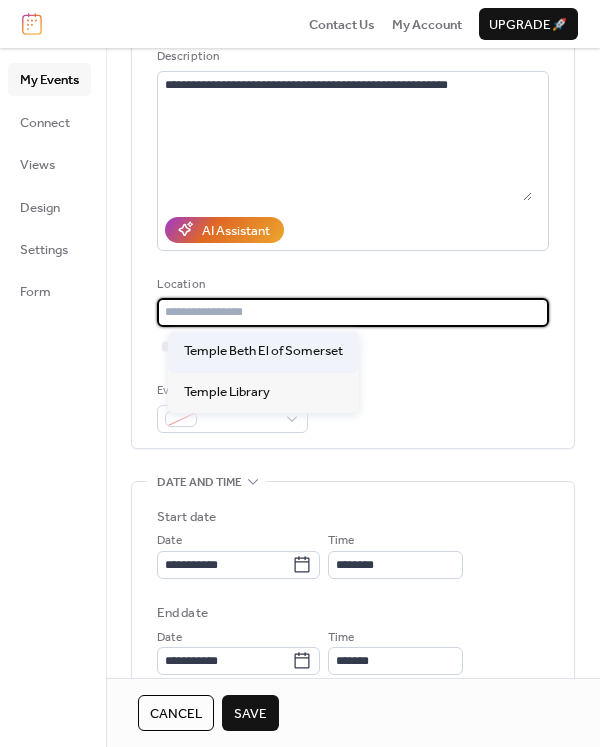 type on "**********" 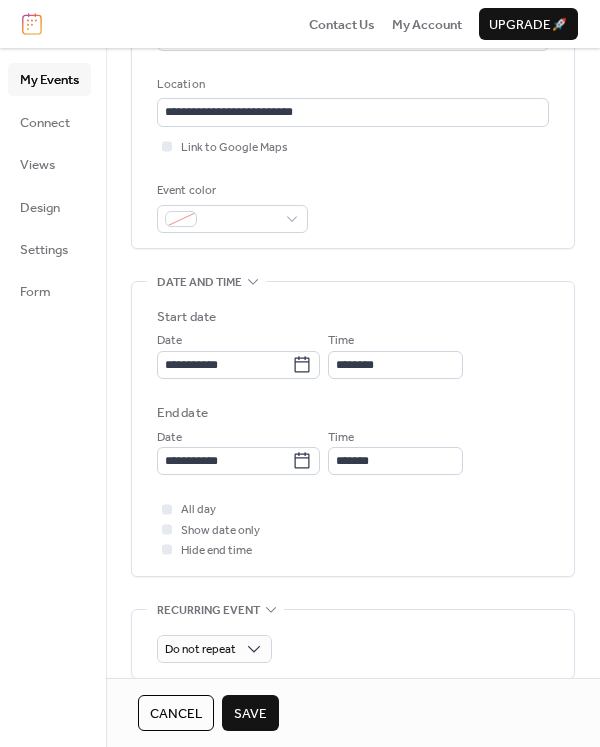 scroll, scrollTop: 500, scrollLeft: 0, axis: vertical 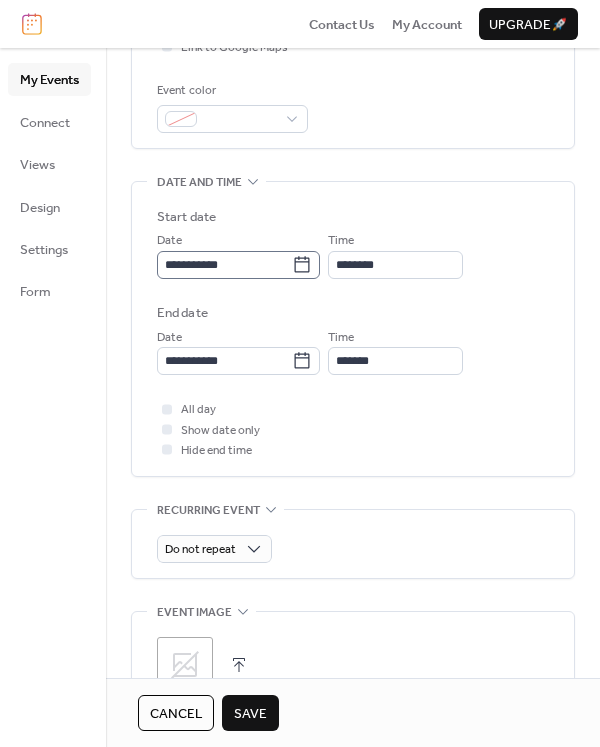 click 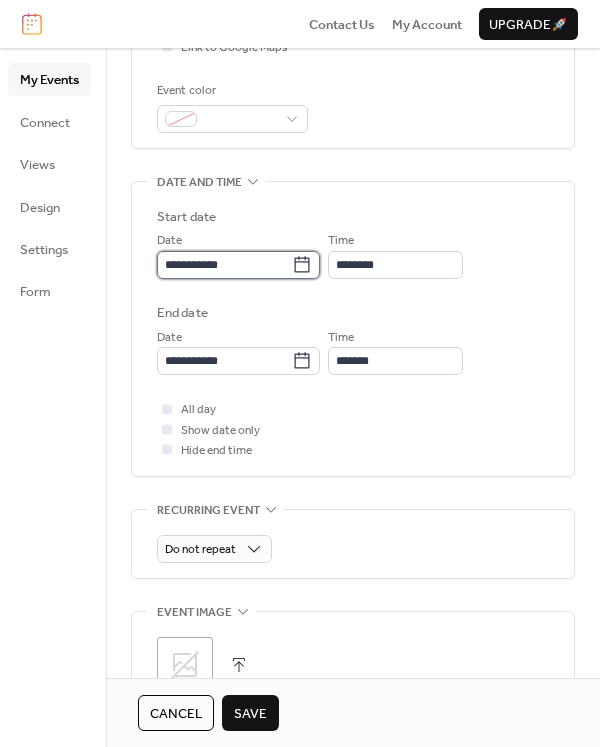 click on "**********" at bounding box center (224, 265) 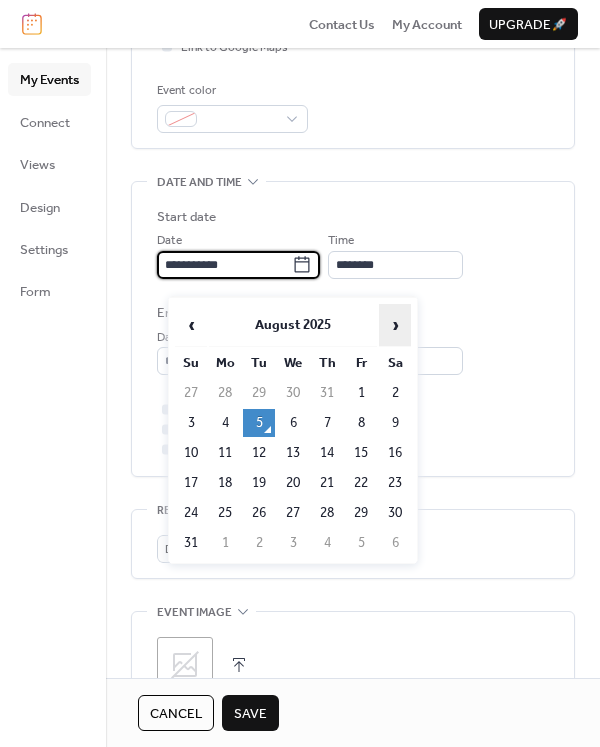 click on "›" at bounding box center [395, 325] 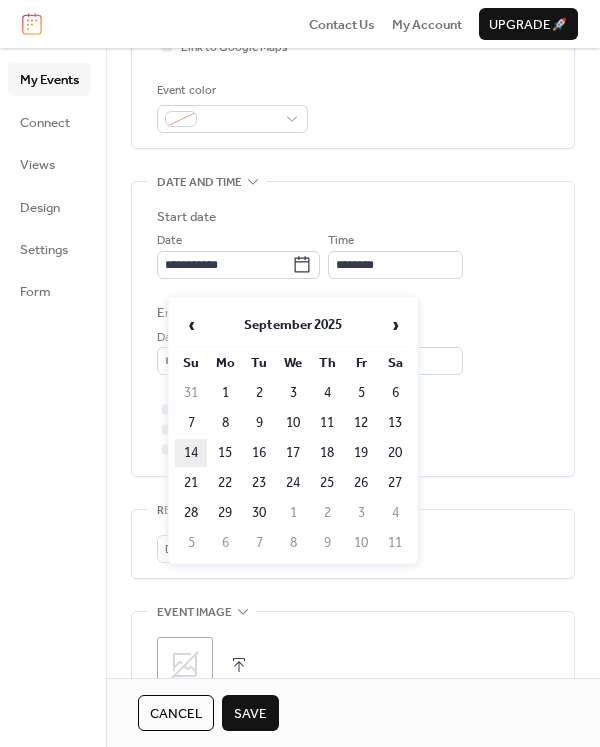 click on "14" at bounding box center (191, 453) 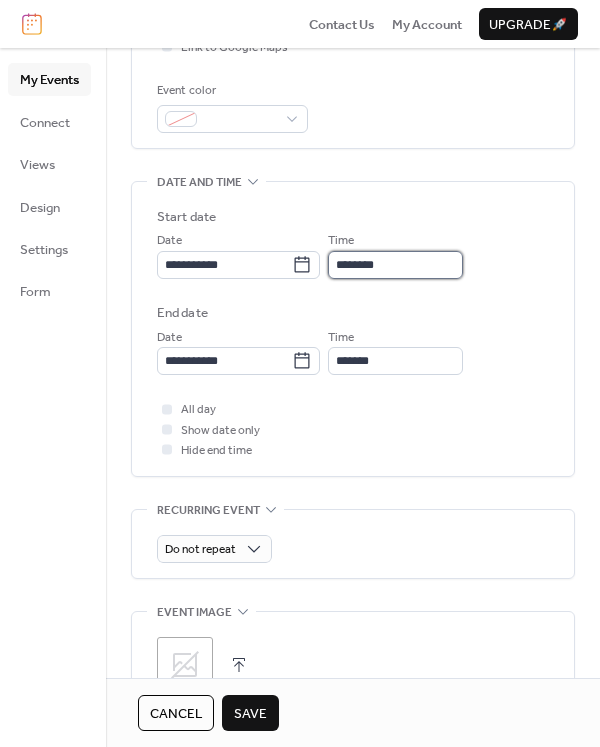 click on "********" at bounding box center [395, 265] 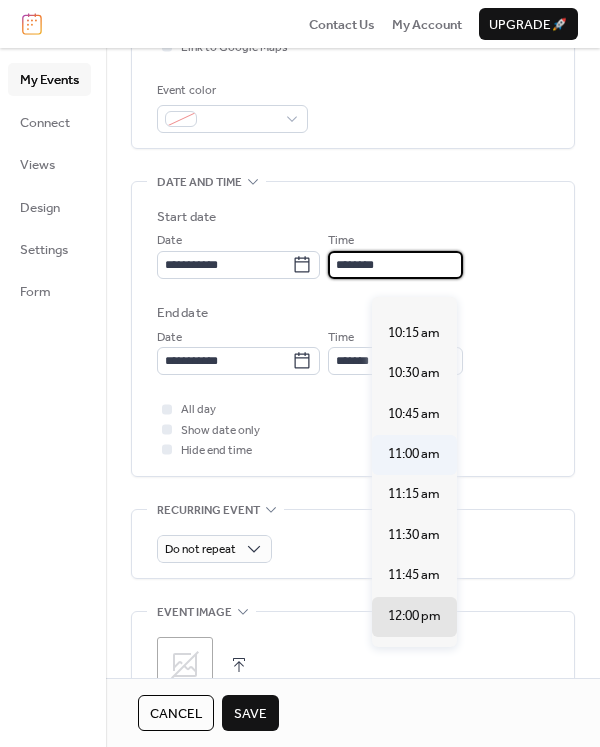 scroll, scrollTop: 1540, scrollLeft: 0, axis: vertical 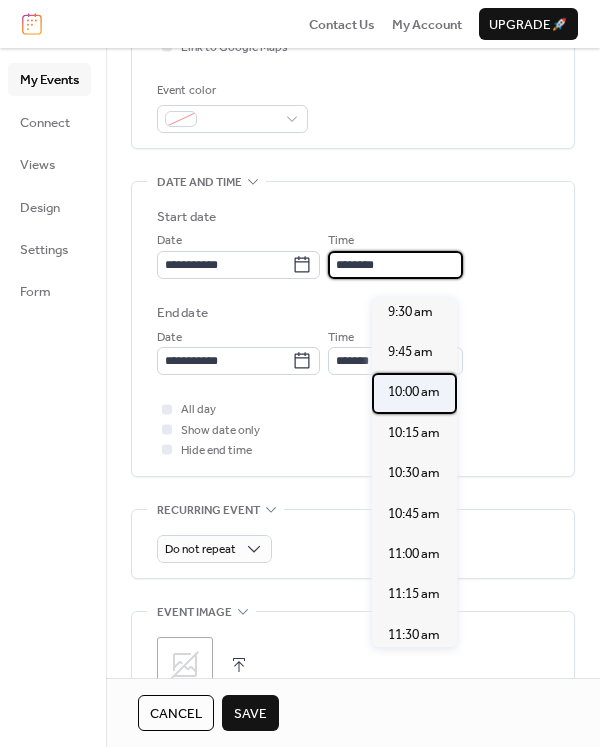 click on "10:00 am" at bounding box center (414, 392) 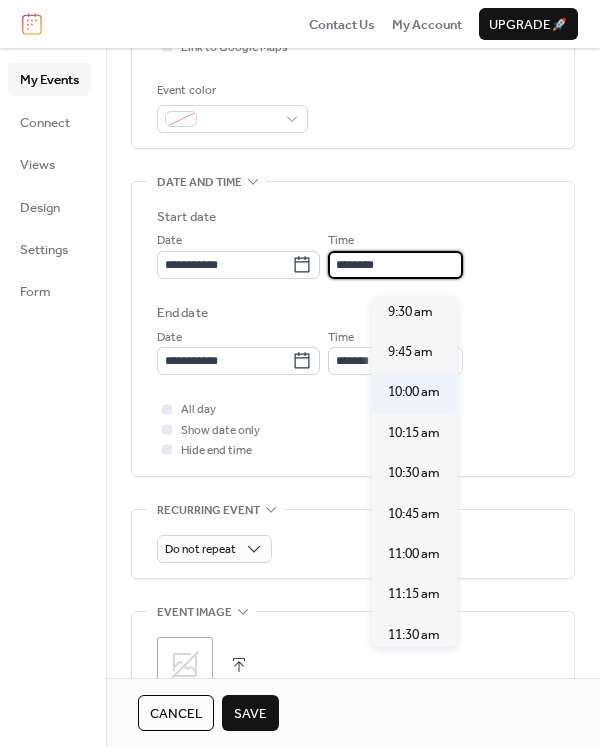 type on "********" 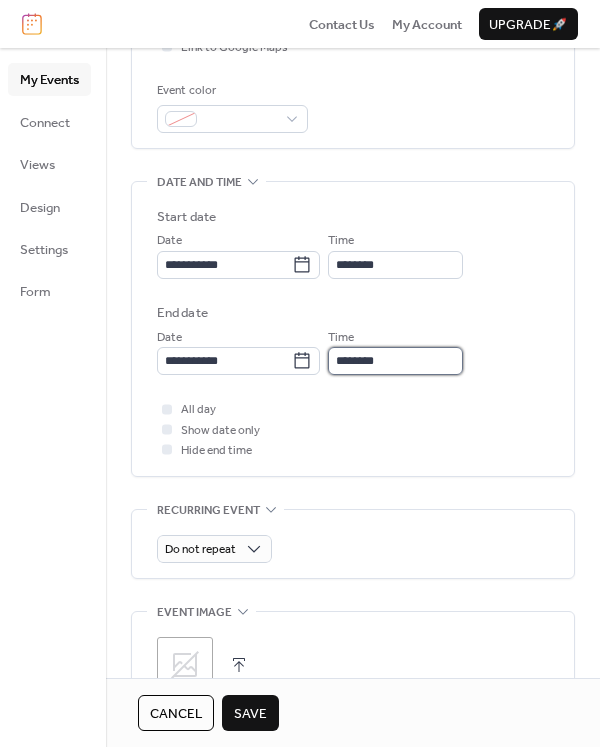 click on "********" at bounding box center (395, 361) 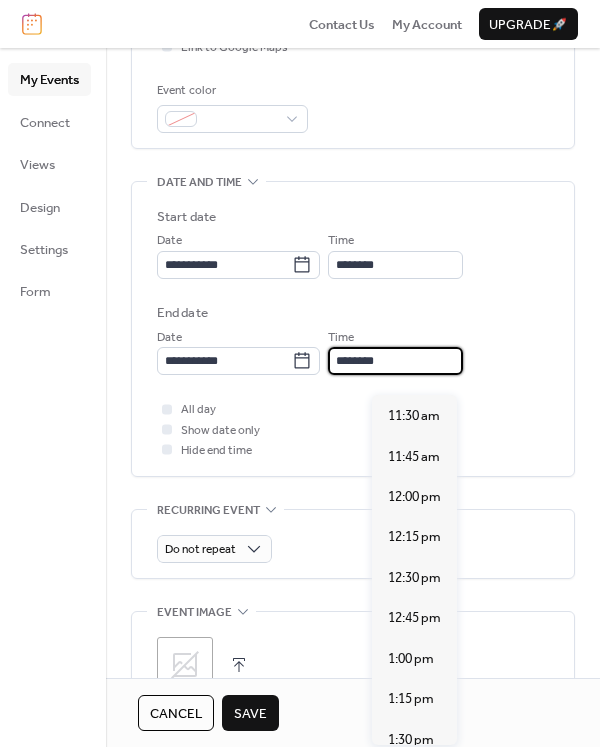 scroll, scrollTop: 300, scrollLeft: 0, axis: vertical 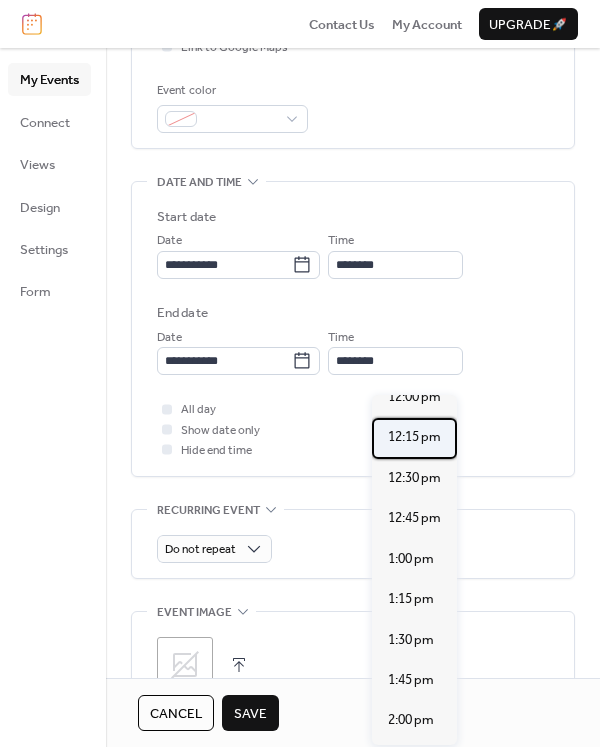 click on "12:15 pm" at bounding box center (414, 437) 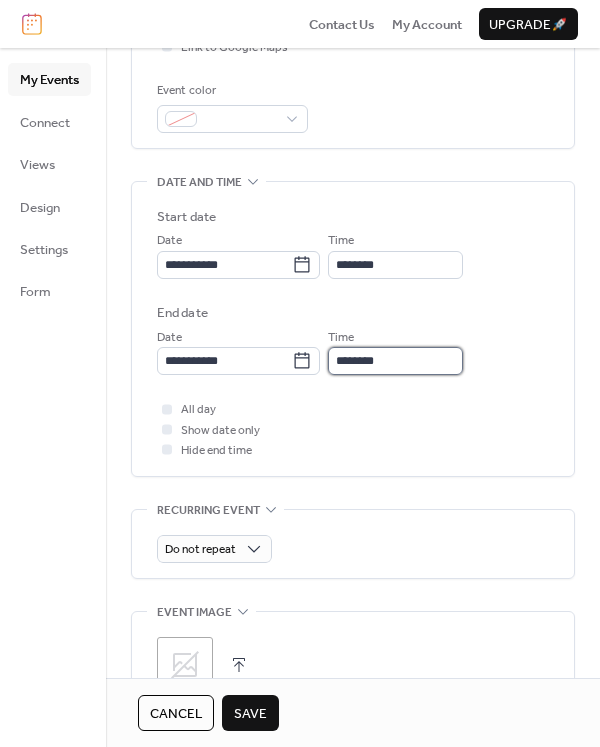 click on "********" at bounding box center (395, 361) 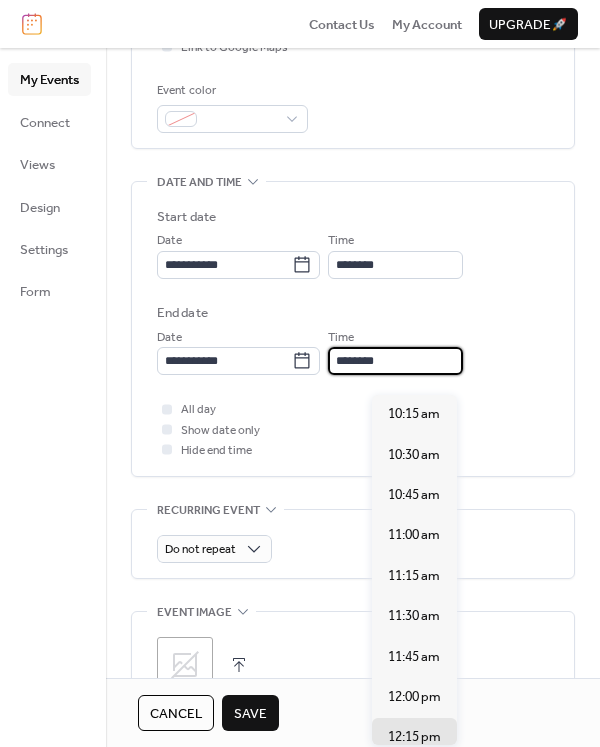 scroll, scrollTop: 323, scrollLeft: 0, axis: vertical 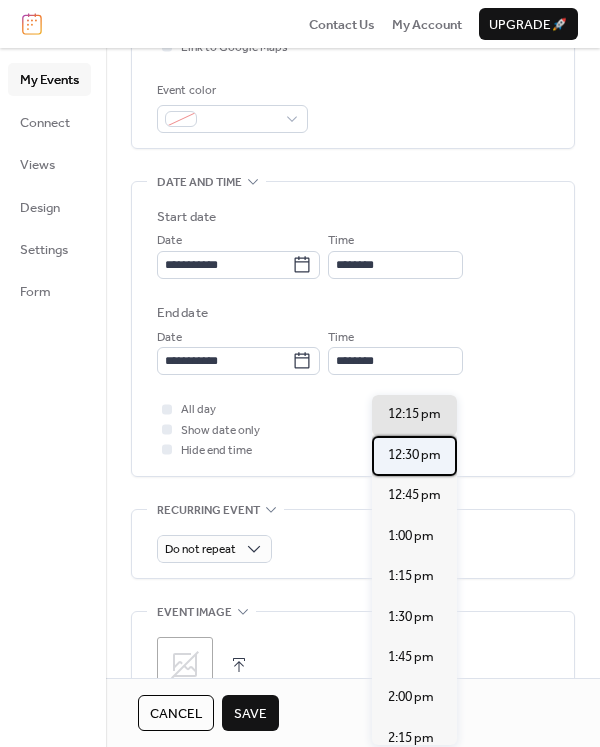 click on "12:30 pm" at bounding box center [414, 455] 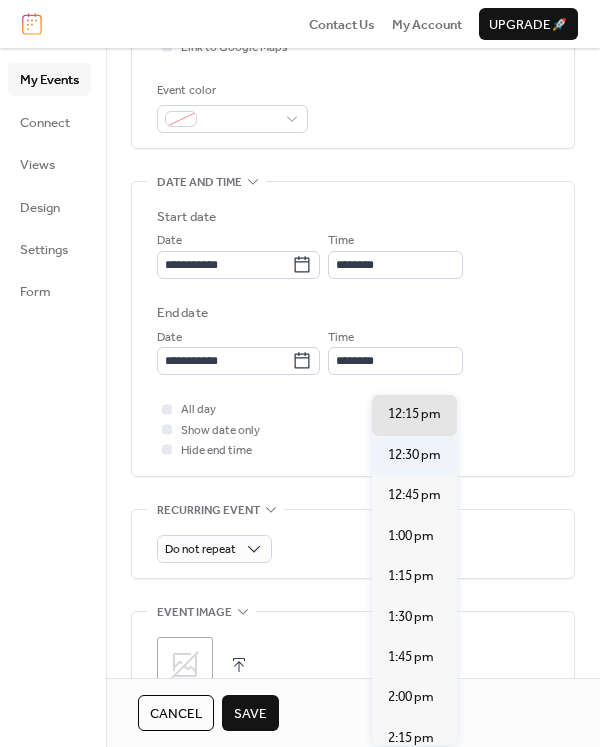 type on "********" 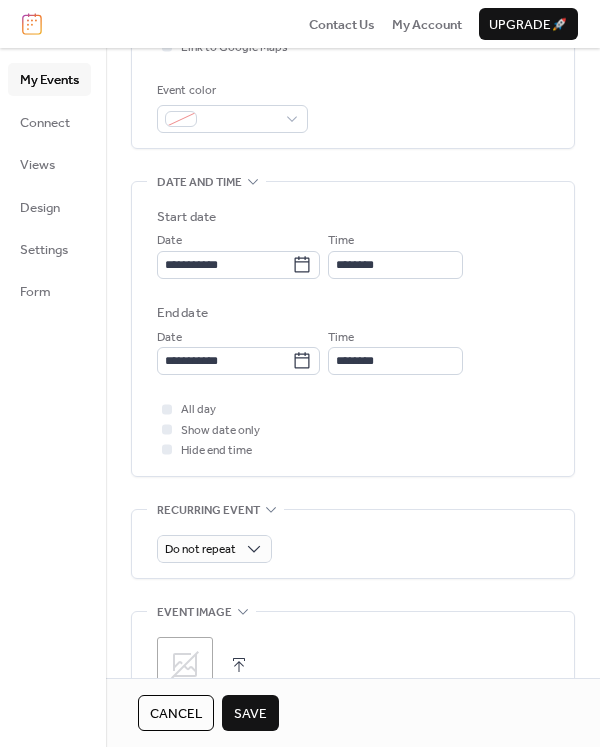 click on "All day Show date only Hide end time" at bounding box center (353, 429) 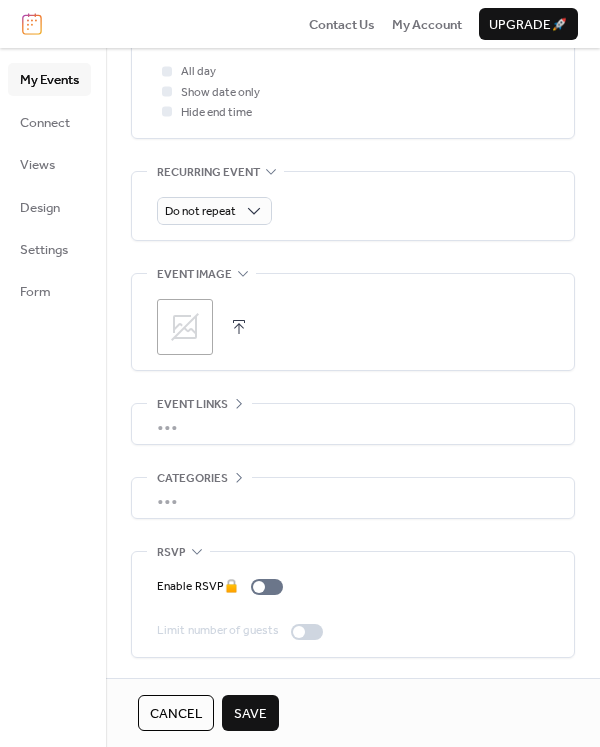scroll, scrollTop: 904, scrollLeft: 0, axis: vertical 